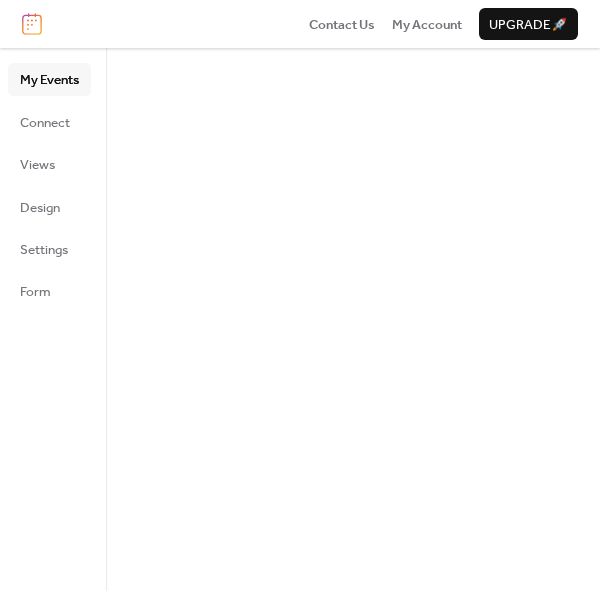 scroll, scrollTop: 0, scrollLeft: 0, axis: both 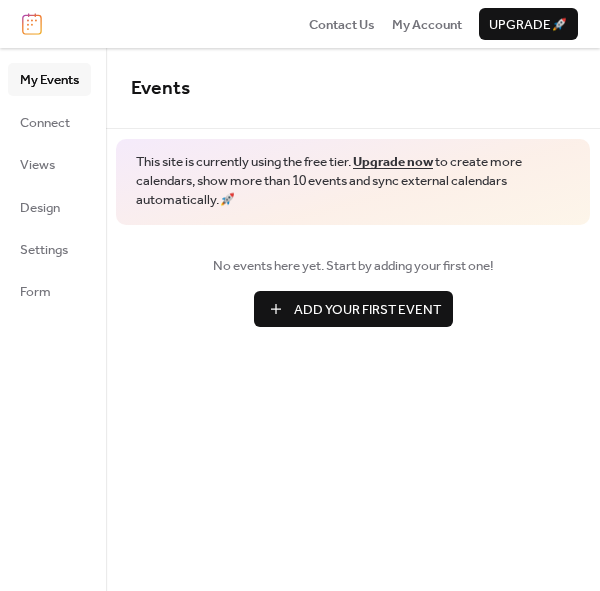click on "Add Your First Event" at bounding box center (367, 310) 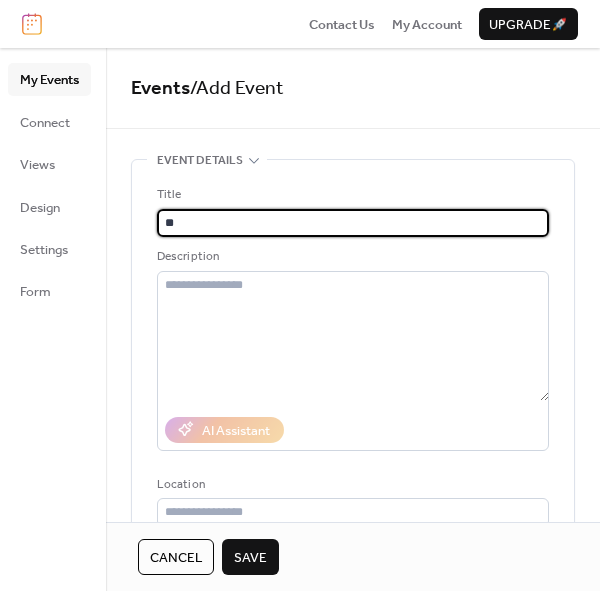 type on "*" 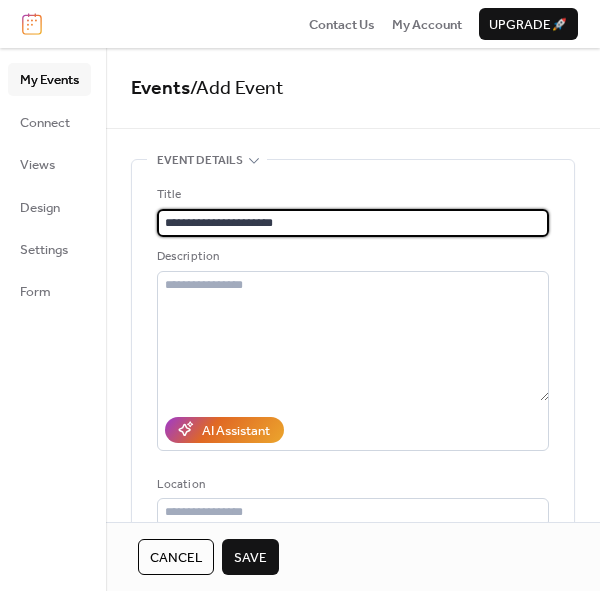 click on "**********" at bounding box center (353, 223) 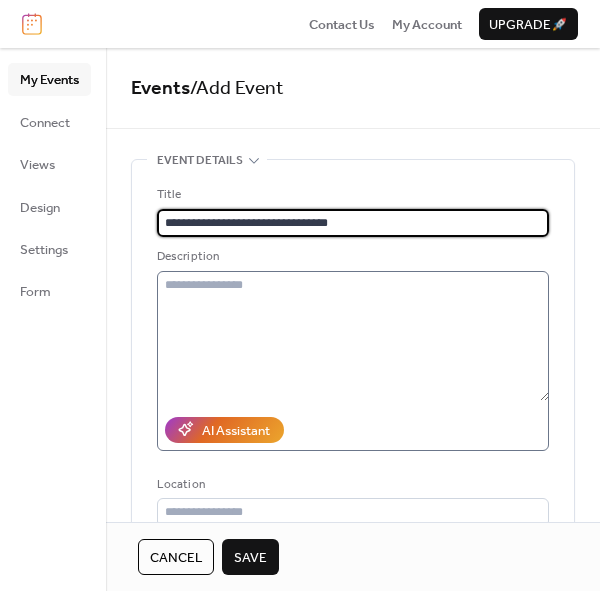 type on "**********" 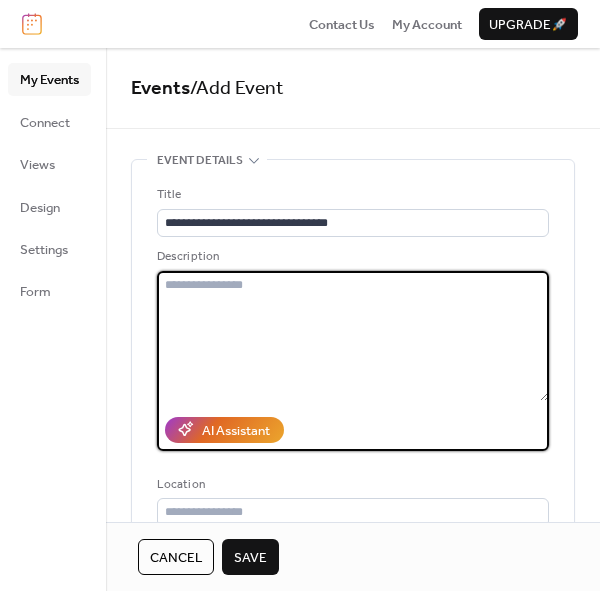 click at bounding box center [353, 336] 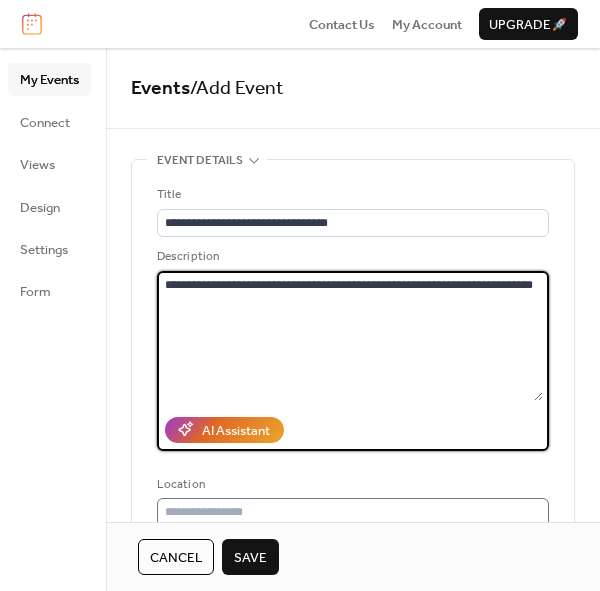 type on "**********" 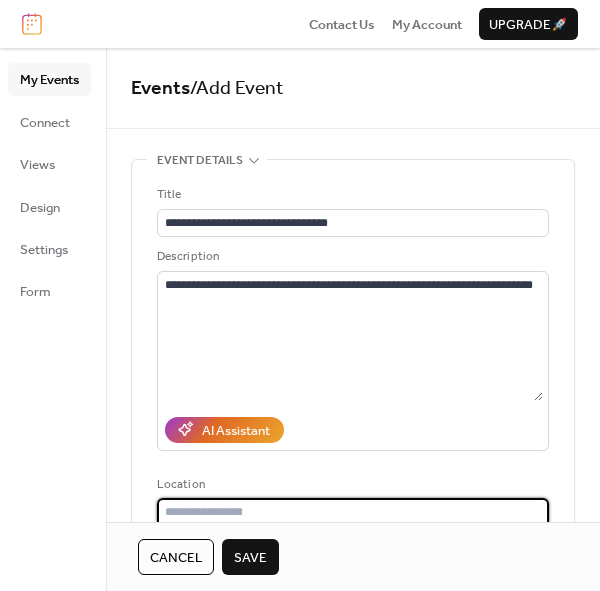 click at bounding box center (353, 512) 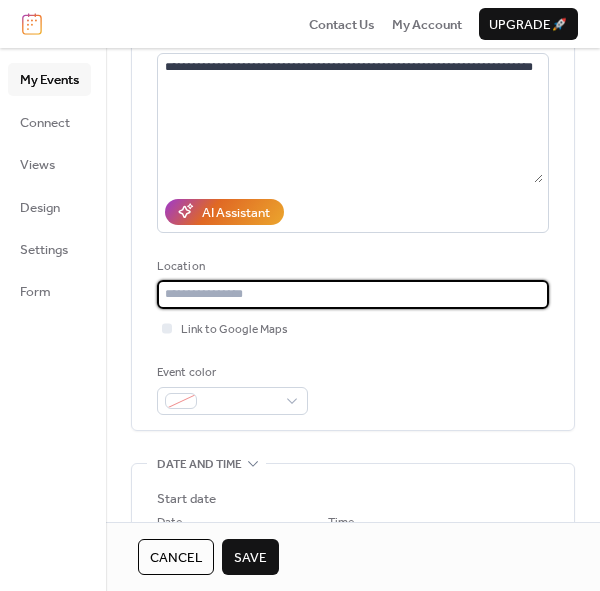 scroll, scrollTop: 242, scrollLeft: 0, axis: vertical 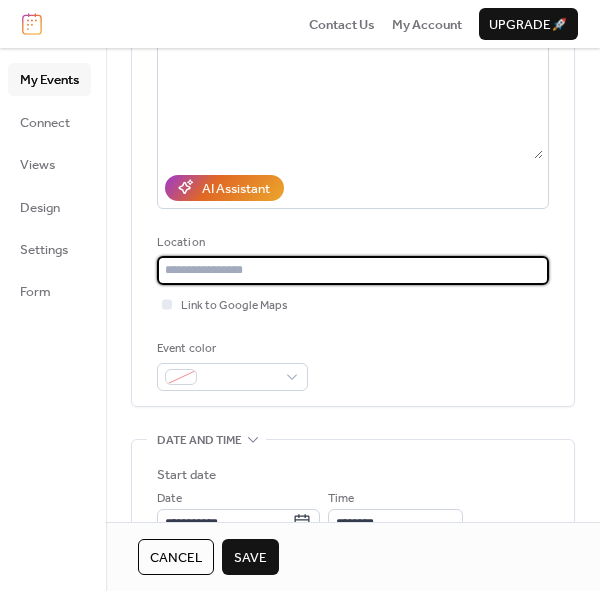 click at bounding box center (353, 270) 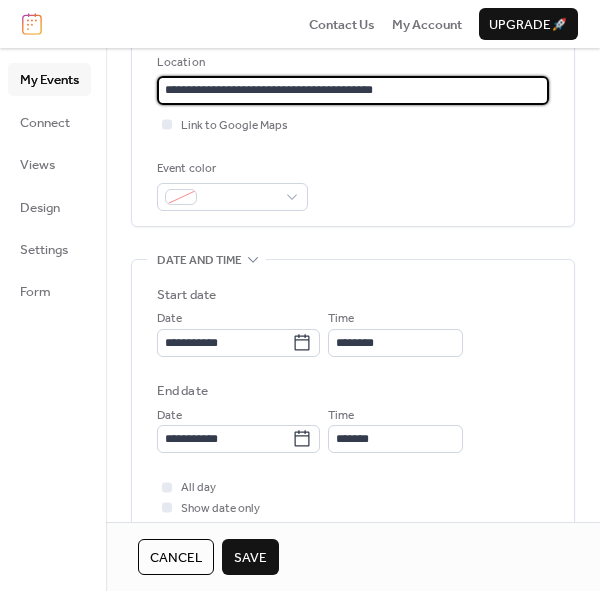 scroll, scrollTop: 424, scrollLeft: 0, axis: vertical 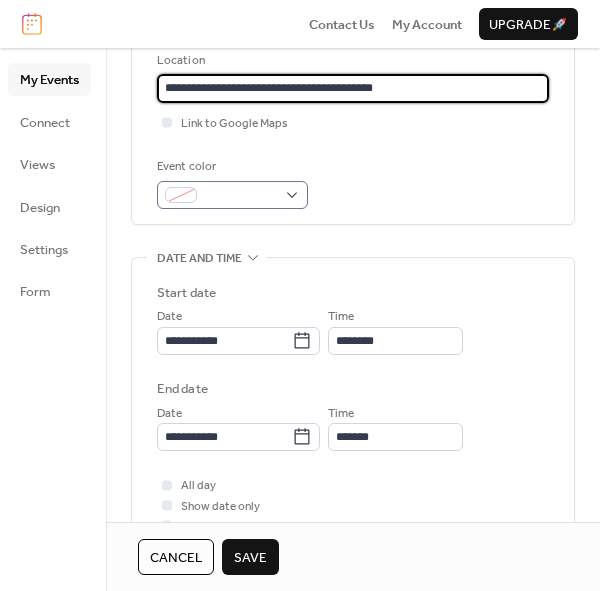 type on "**********" 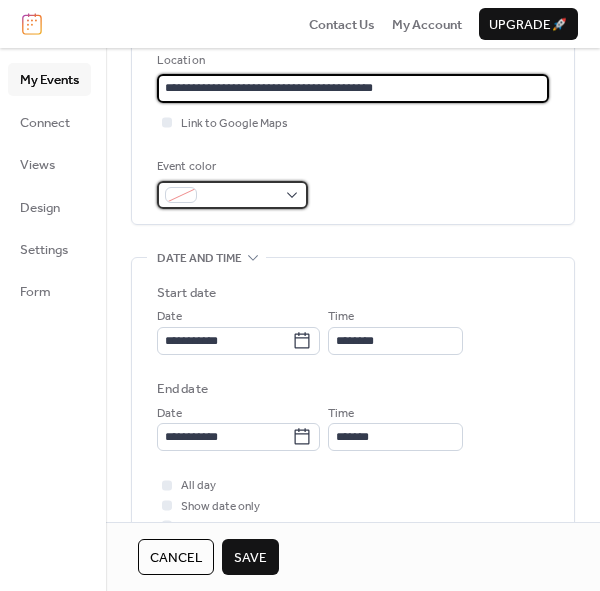 click at bounding box center [232, 195] 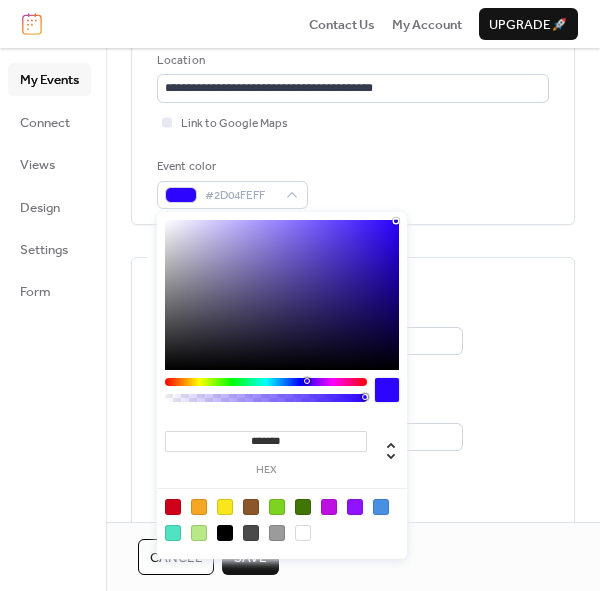 type on "*******" 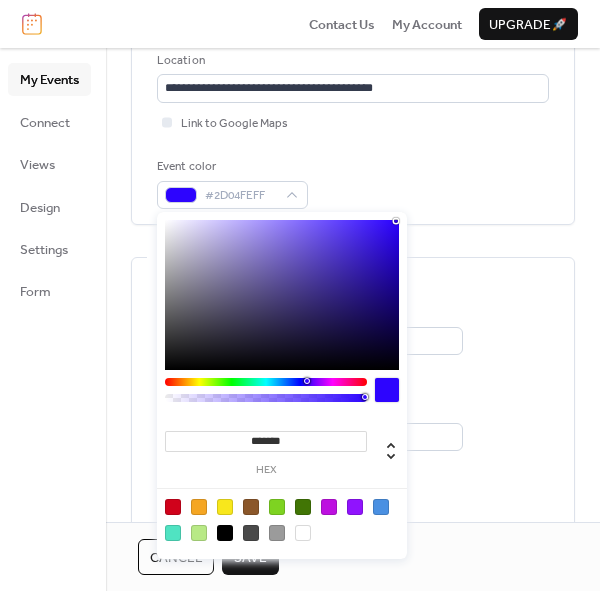 click at bounding box center (282, 295) 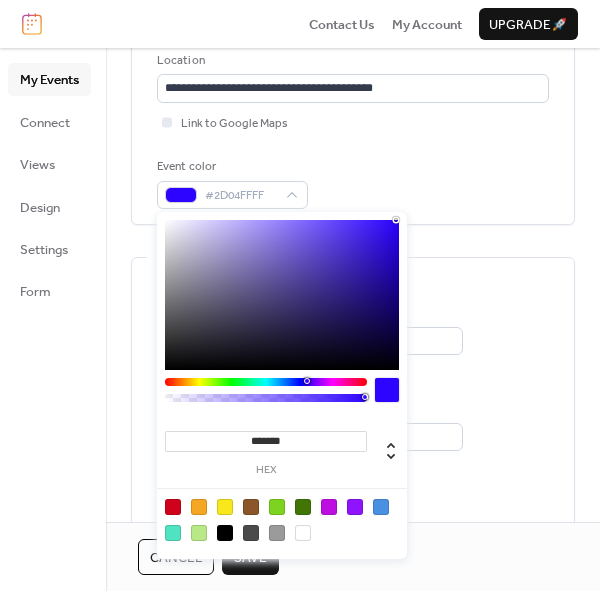 click on "Start date" at bounding box center [353, 293] 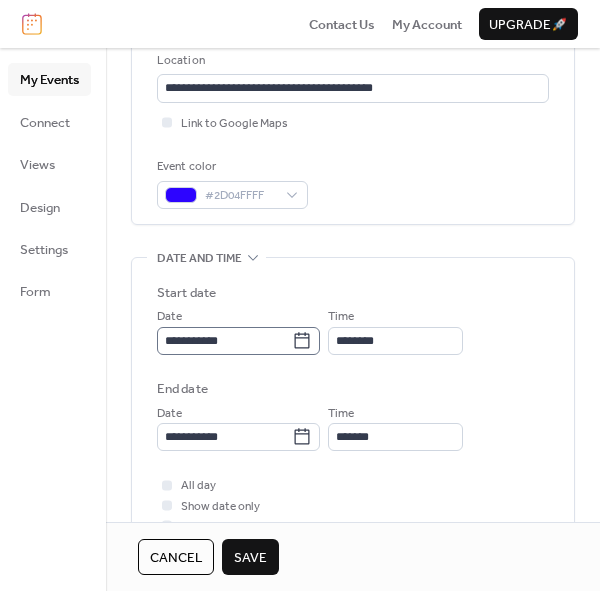 click 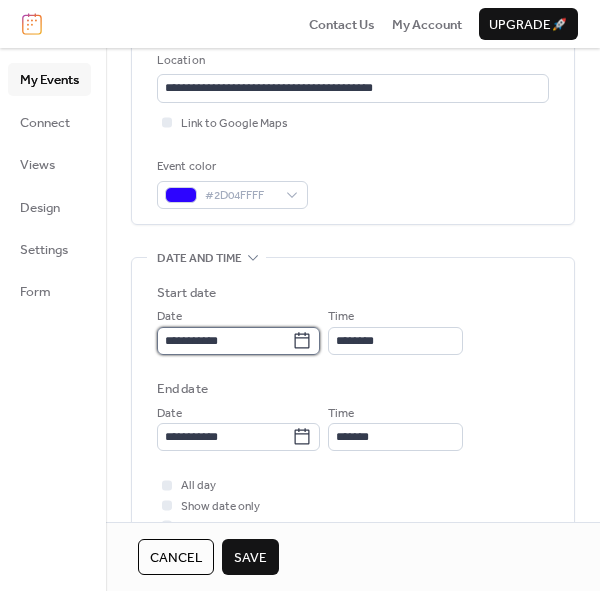 click on "**********" at bounding box center [224, 341] 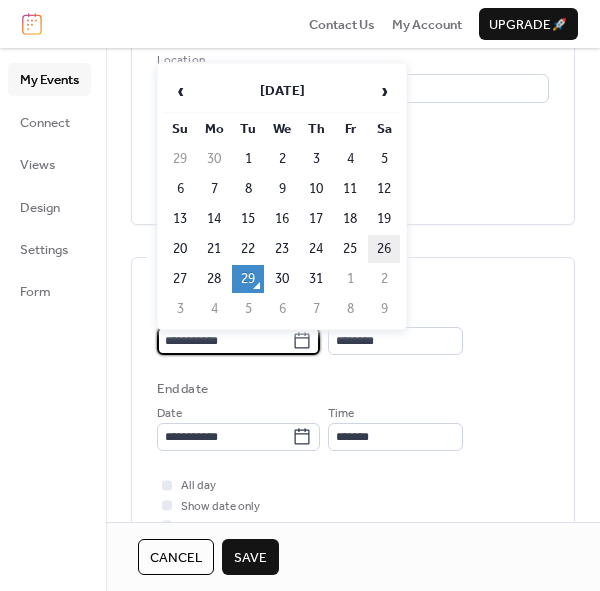 click on "26" at bounding box center [384, 249] 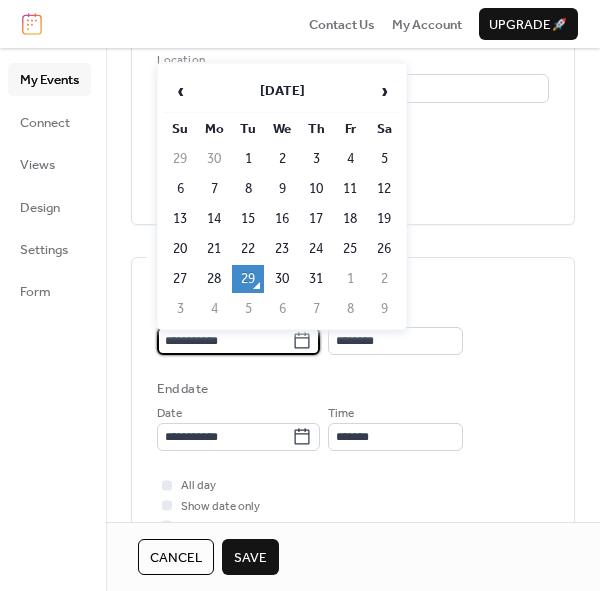 type on "**********" 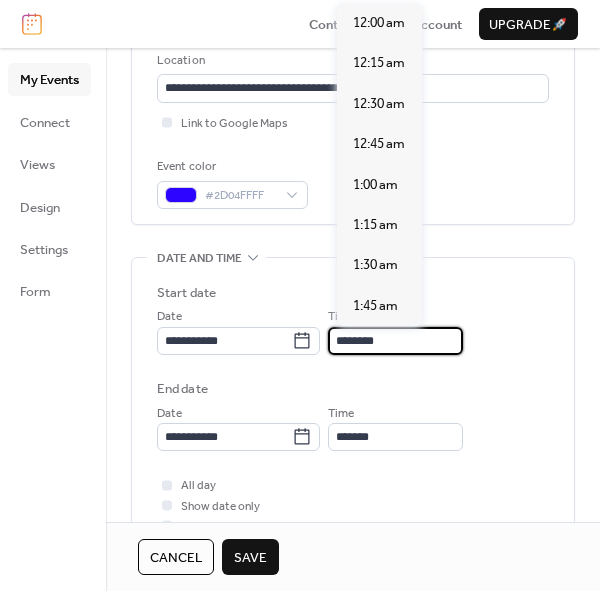 click on "********" at bounding box center [395, 341] 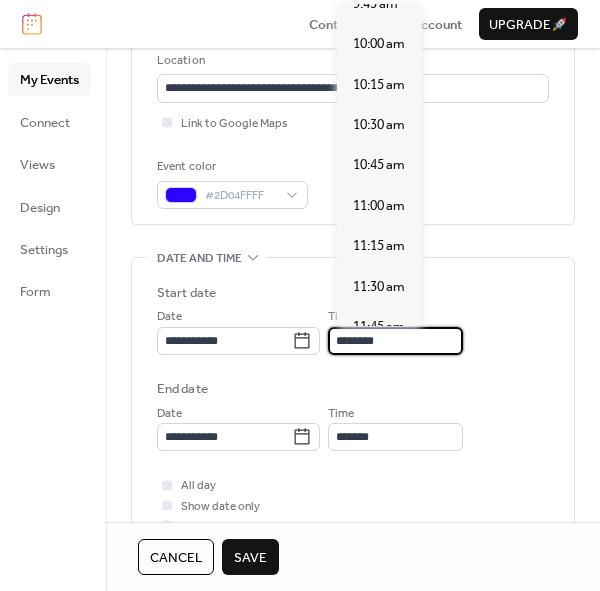 scroll, scrollTop: 1315, scrollLeft: 0, axis: vertical 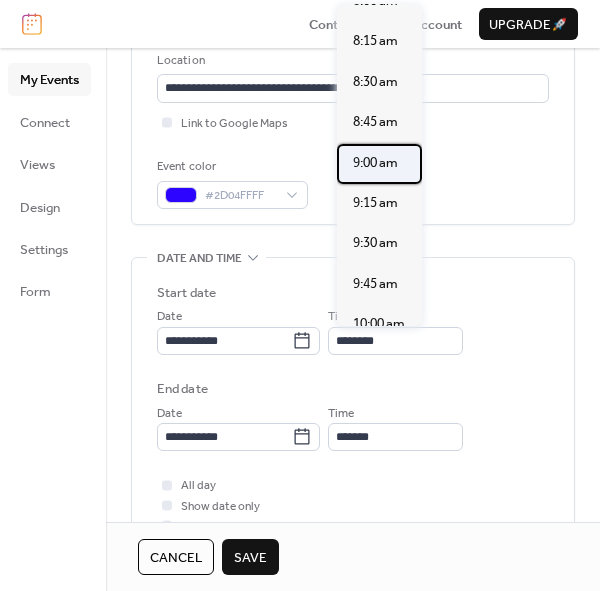 click on "9:00 am" at bounding box center [375, 163] 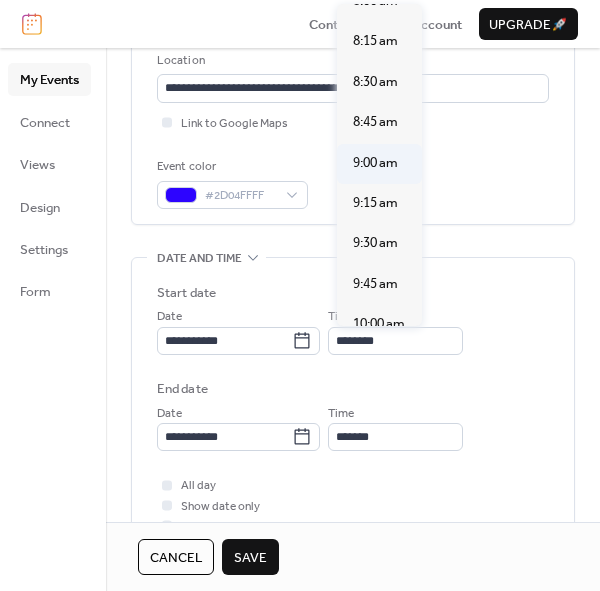 type on "*******" 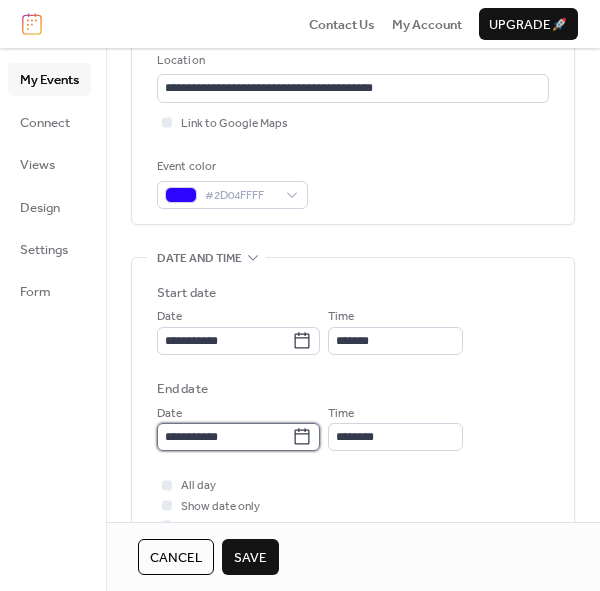 click on "**********" at bounding box center (224, 437) 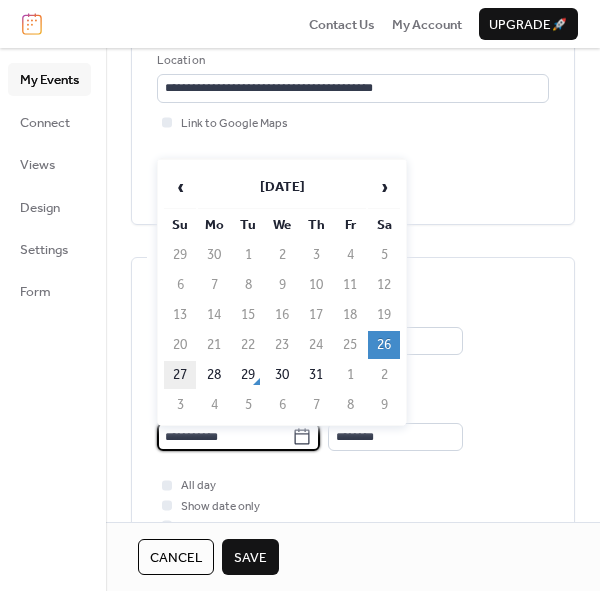 click on "27" at bounding box center (180, 375) 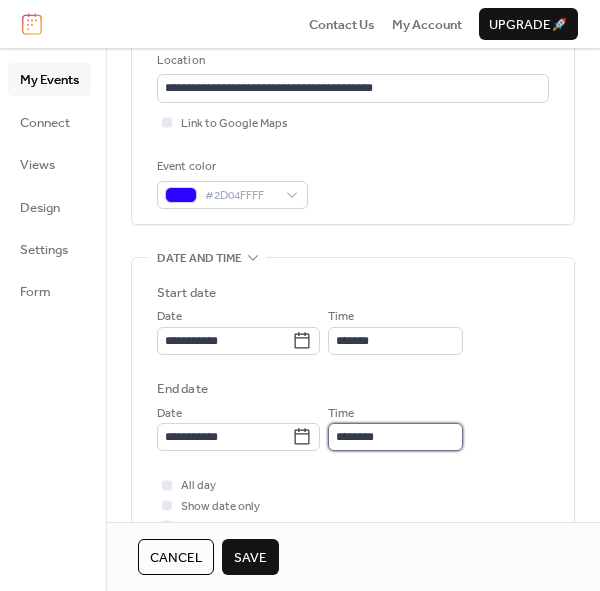 click on "********" at bounding box center [395, 437] 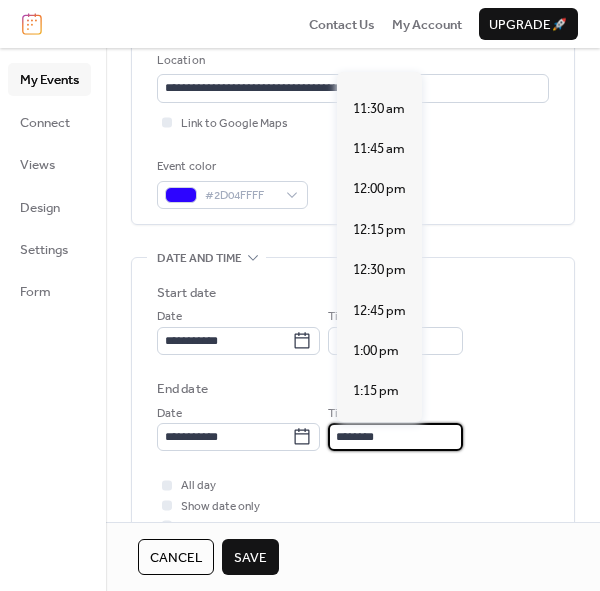 scroll, scrollTop: 2086, scrollLeft: 0, axis: vertical 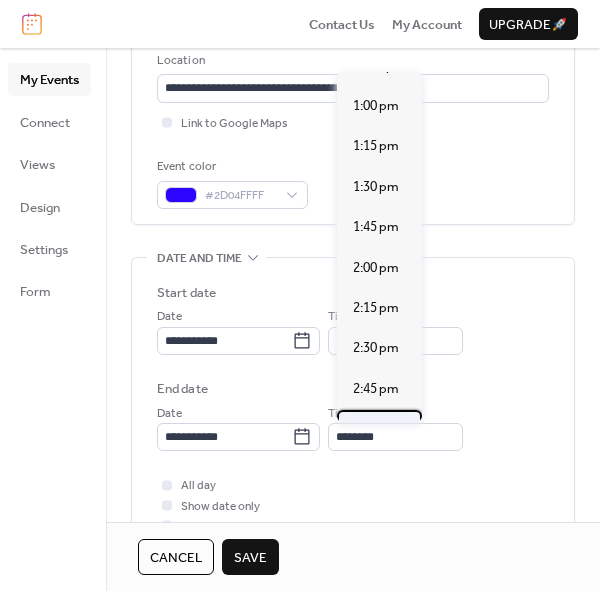 click on "3:00 pm" at bounding box center [376, 429] 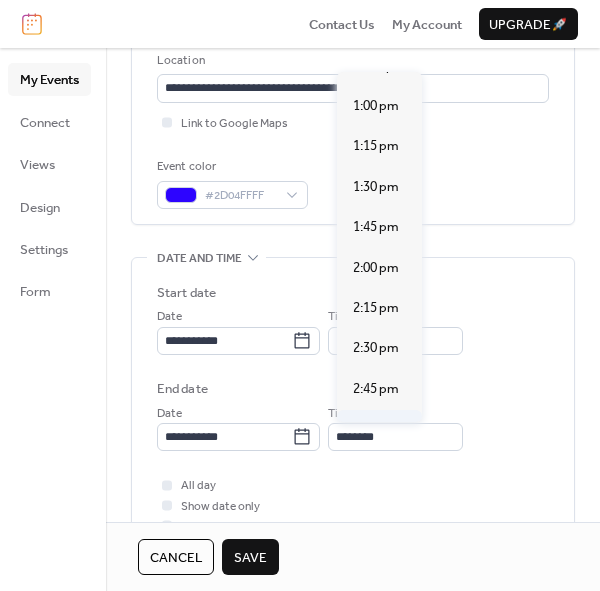 type on "*******" 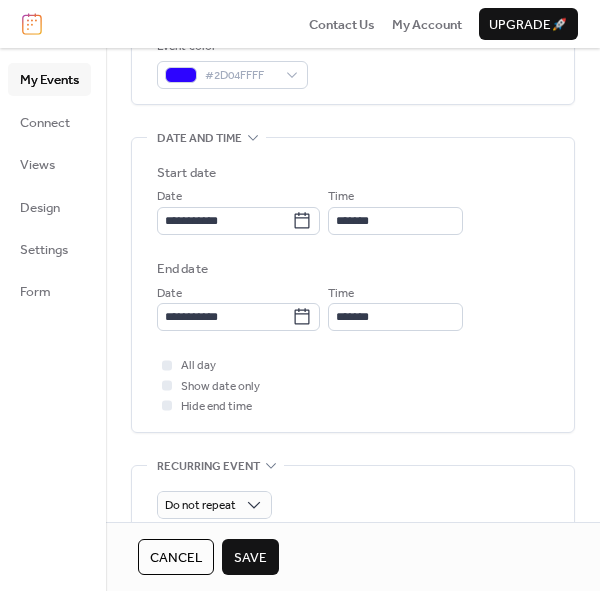 scroll, scrollTop: 605, scrollLeft: 0, axis: vertical 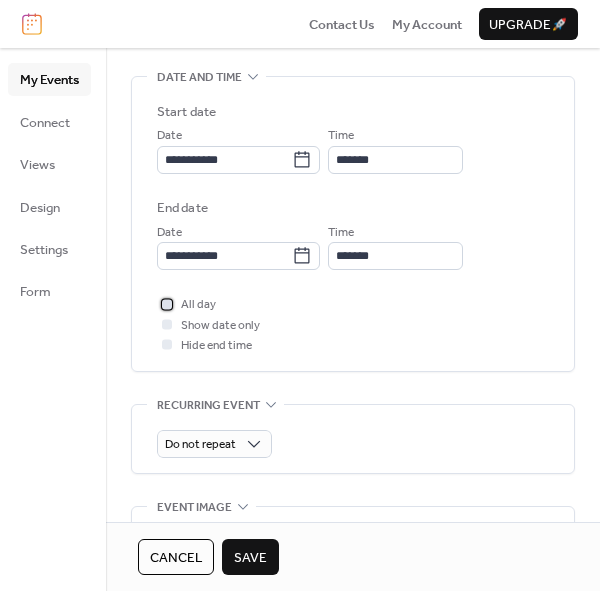 click at bounding box center (167, 304) 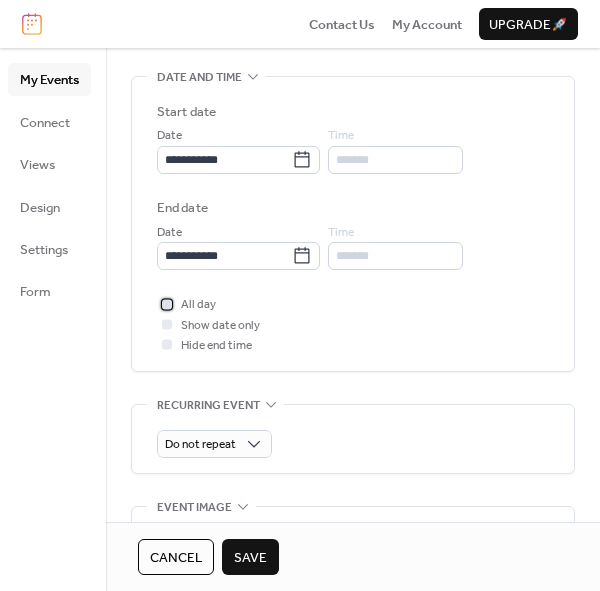 click 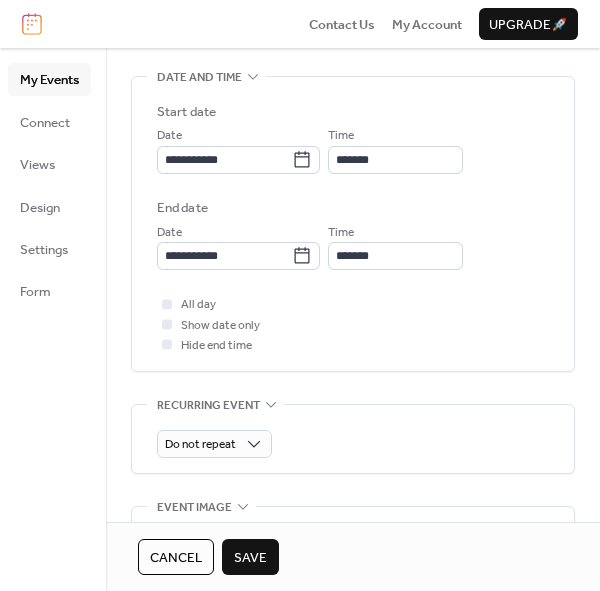 click on "All day Show date only Hide end time" at bounding box center [353, 324] 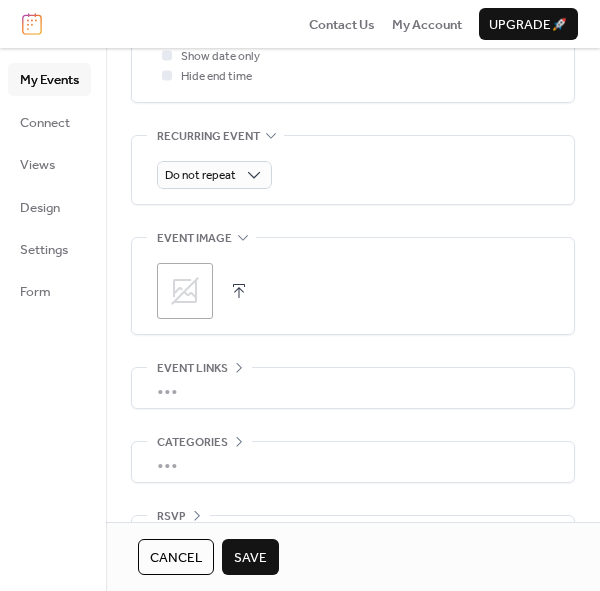 scroll, scrollTop: 909, scrollLeft: 0, axis: vertical 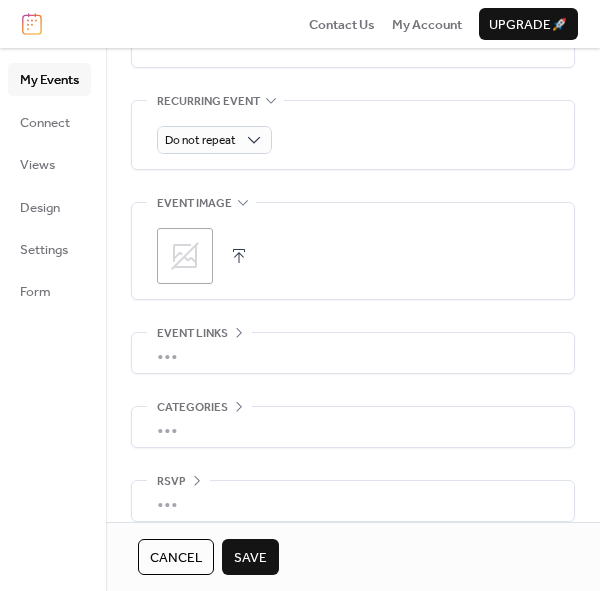 click 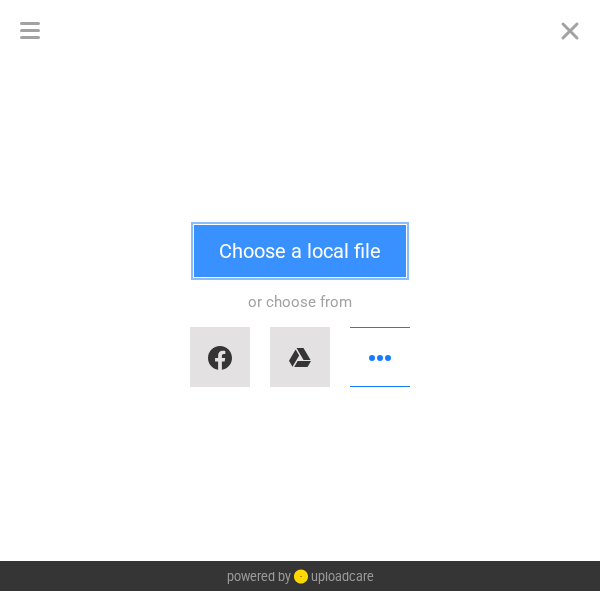 click on "Choose a local file" at bounding box center (300, 251) 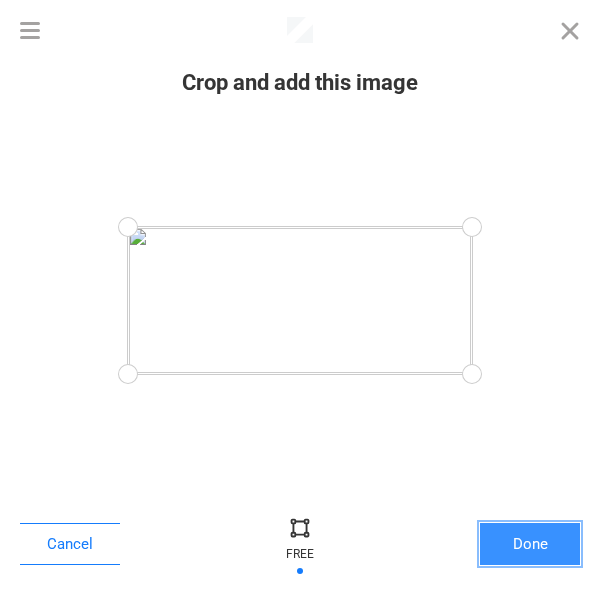 click on "Done" at bounding box center (530, 544) 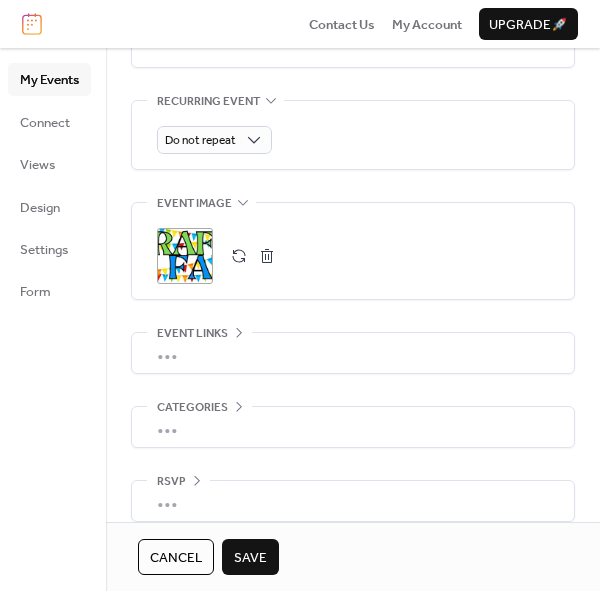 click on "•••" at bounding box center [353, 353] 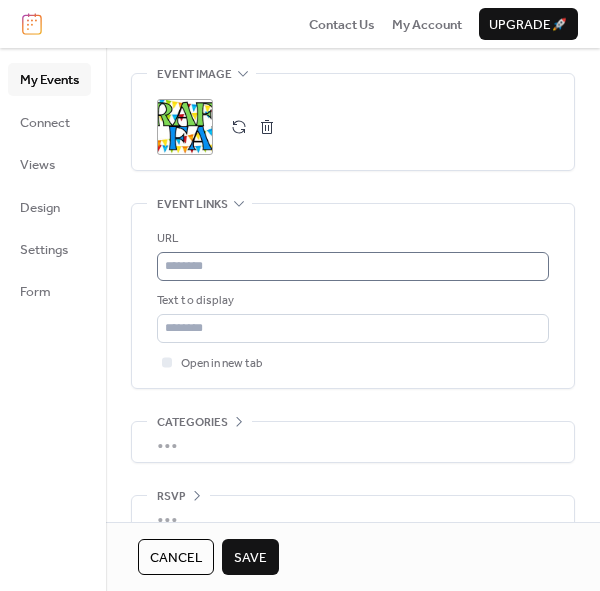 scroll, scrollTop: 1069, scrollLeft: 0, axis: vertical 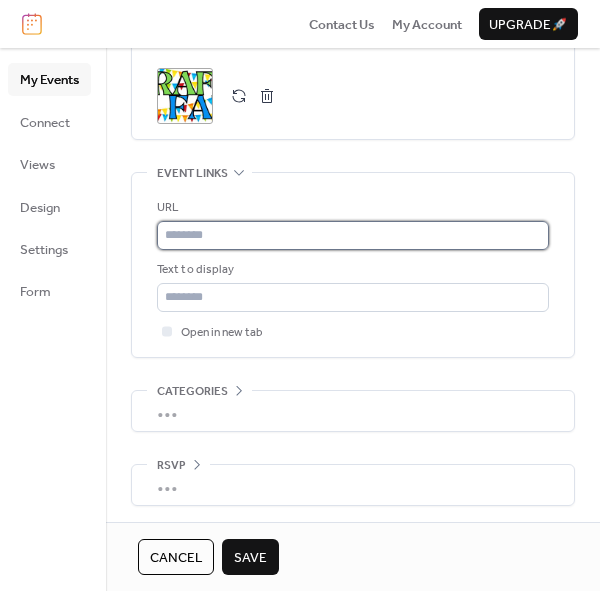 click at bounding box center [353, 235] 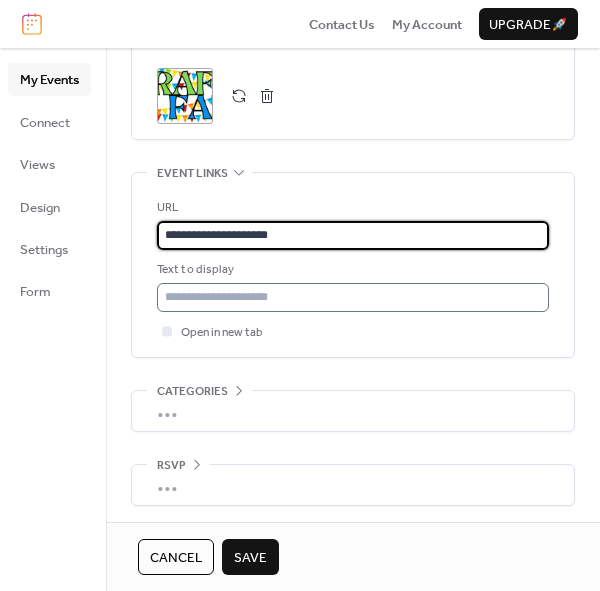 type on "**********" 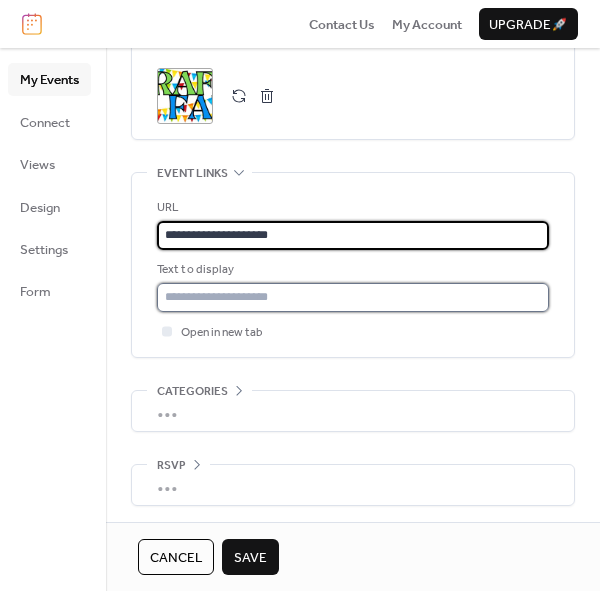 click at bounding box center [353, 297] 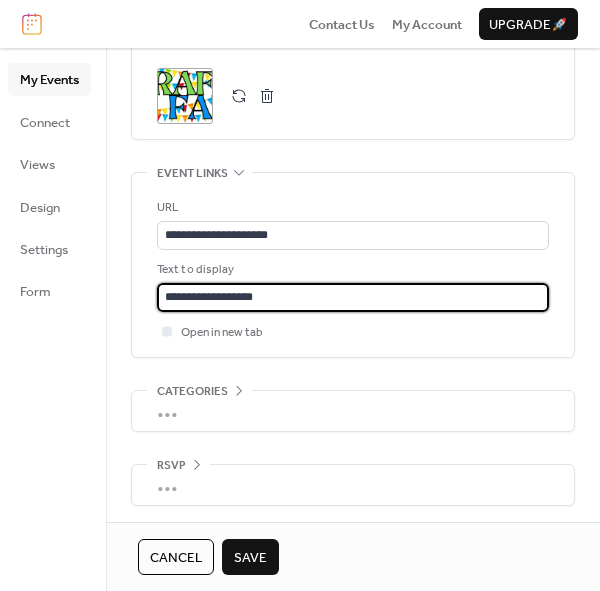 type on "**********" 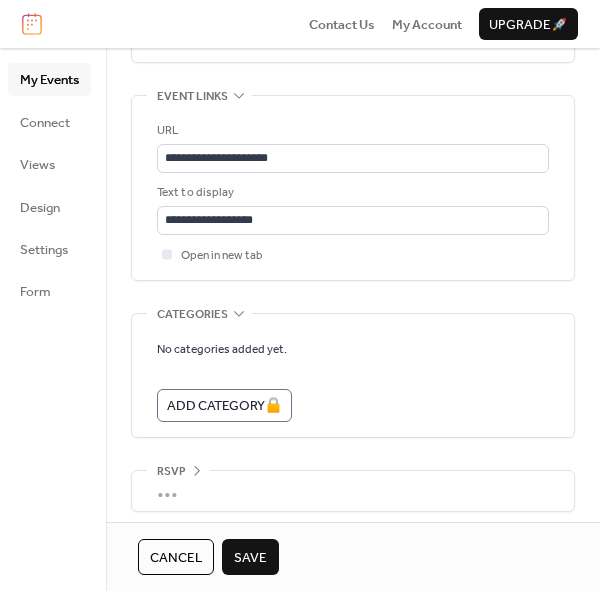 scroll, scrollTop: 1152, scrollLeft: 0, axis: vertical 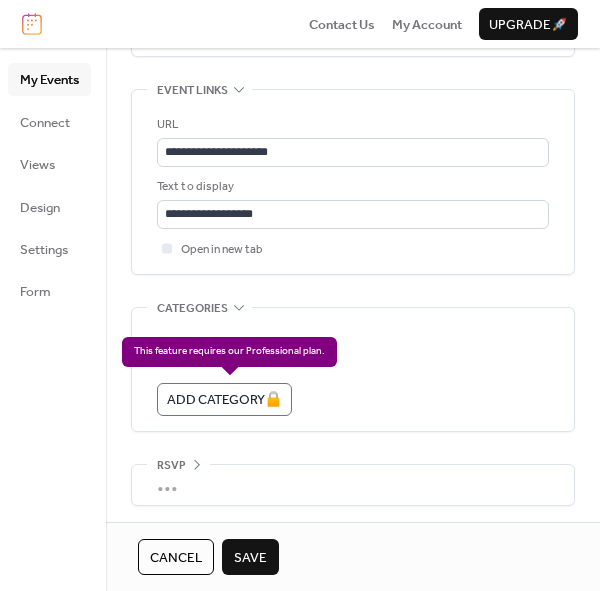 click on "Add Category  🔒" at bounding box center (224, 399) 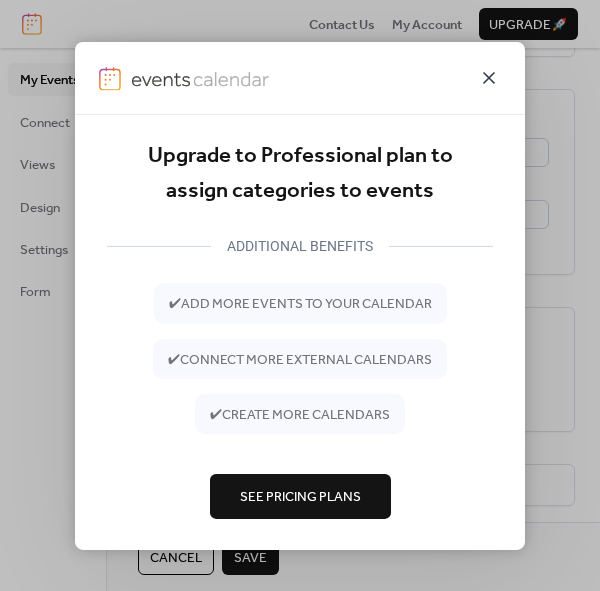 click 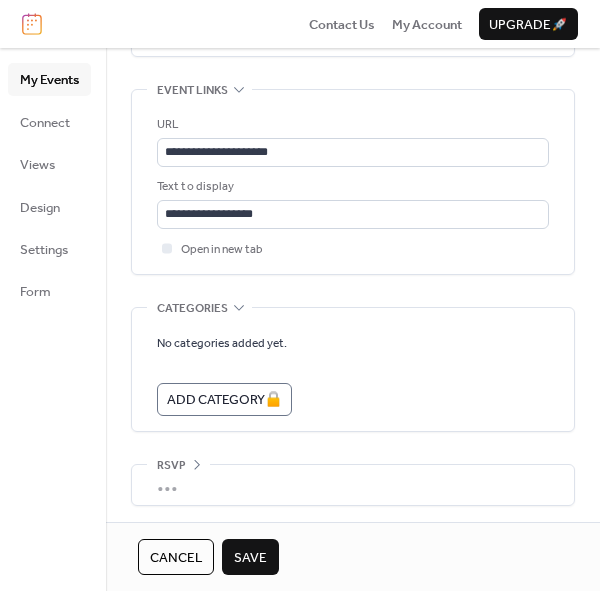 click on "Save" at bounding box center [250, 558] 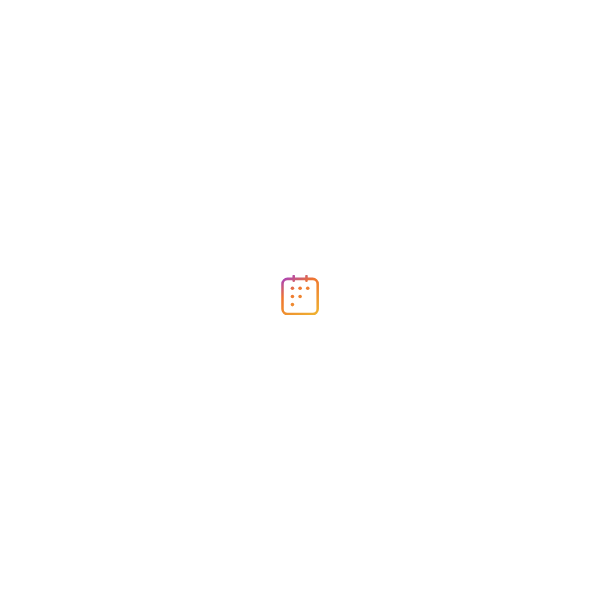 scroll, scrollTop: 0, scrollLeft: 0, axis: both 